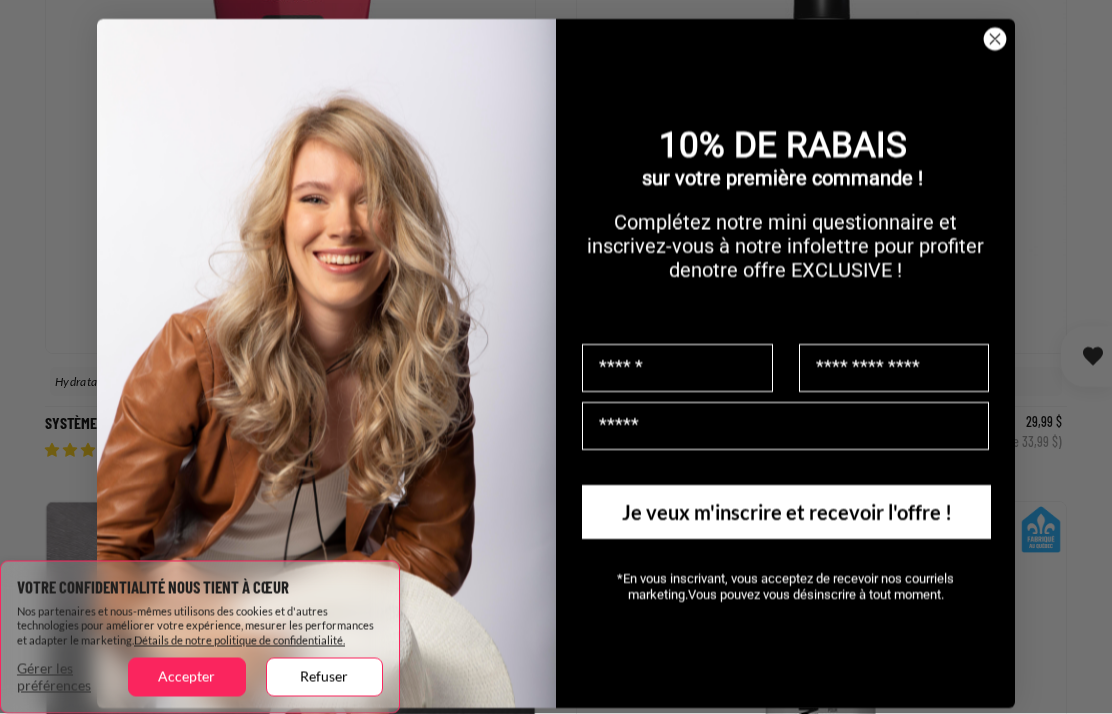 scroll, scrollTop: 2460, scrollLeft: 0, axis: vertical 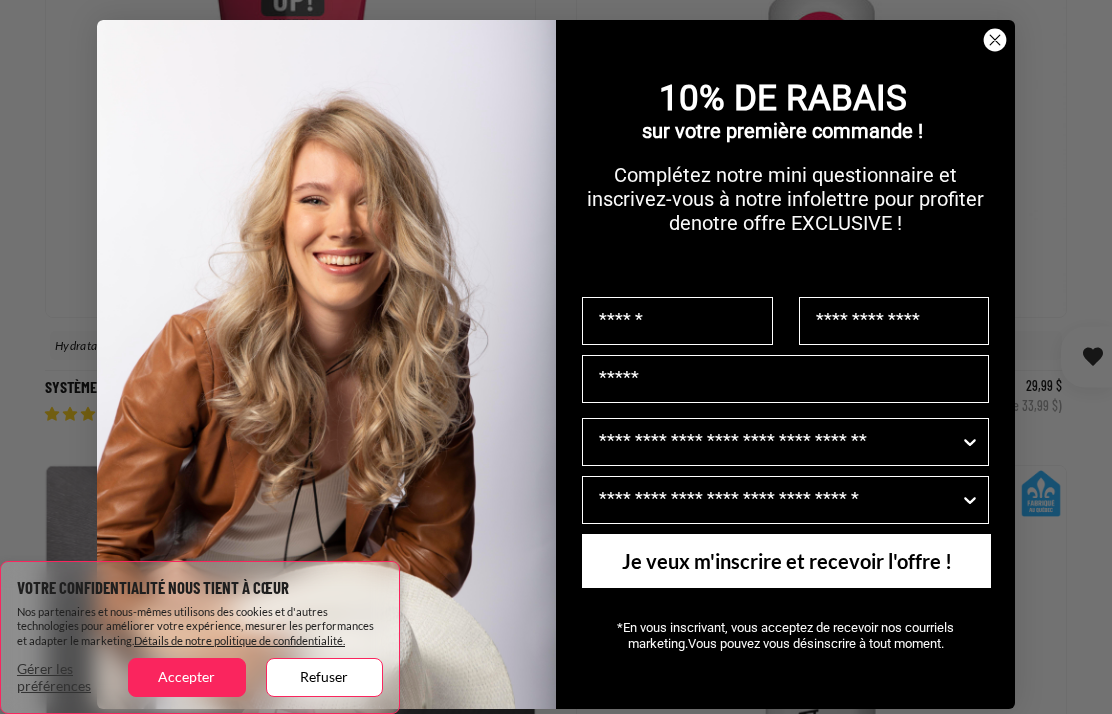 click on "10% DE RABAIS
sur votre première commande ! Complétez notre mini questionnaire et inscrivez-vous à notre infolettre pour profiter de  notre offre EXCLUSIVE !  Ceci est un bloc de texte. Cliquez ici pour le modifier…R Quelle est votre couleur de cheveux ? Quels problèmes voulez-vous cibler  Je veux m'inscrire et recevoir l'offre ! *En vous inscrivant, vous acceptez de recevoir nos courriels marketing.  Vous pouvez vous désinscrire à tout moment. ******" at bounding box center (556, 364) 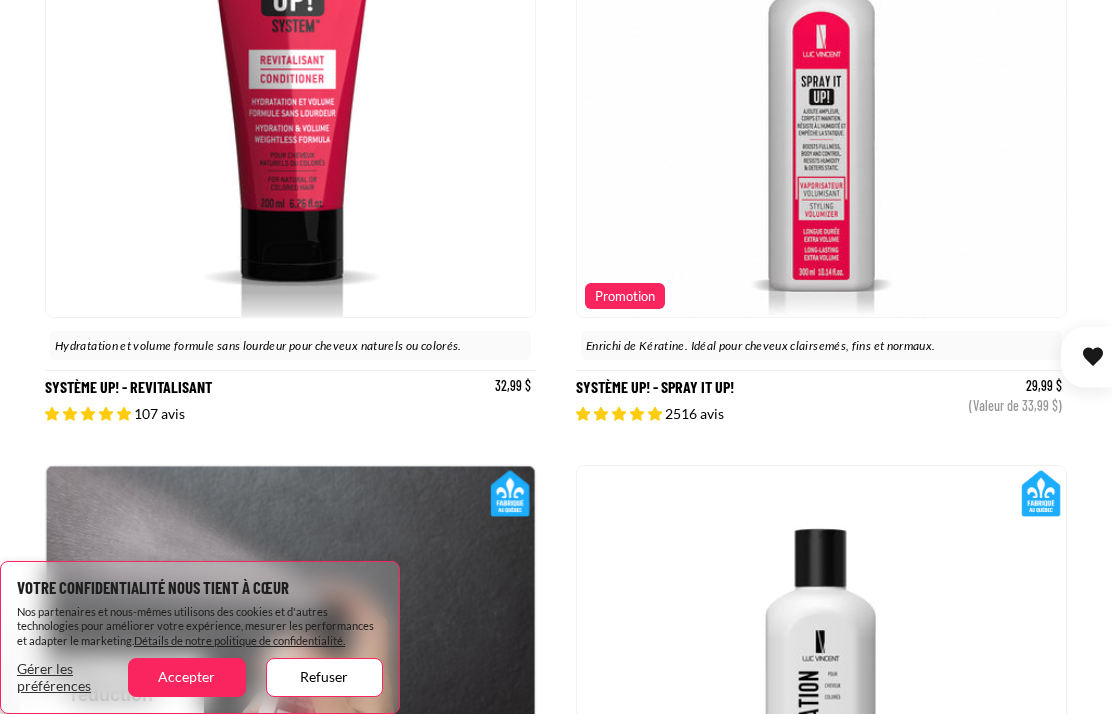 click 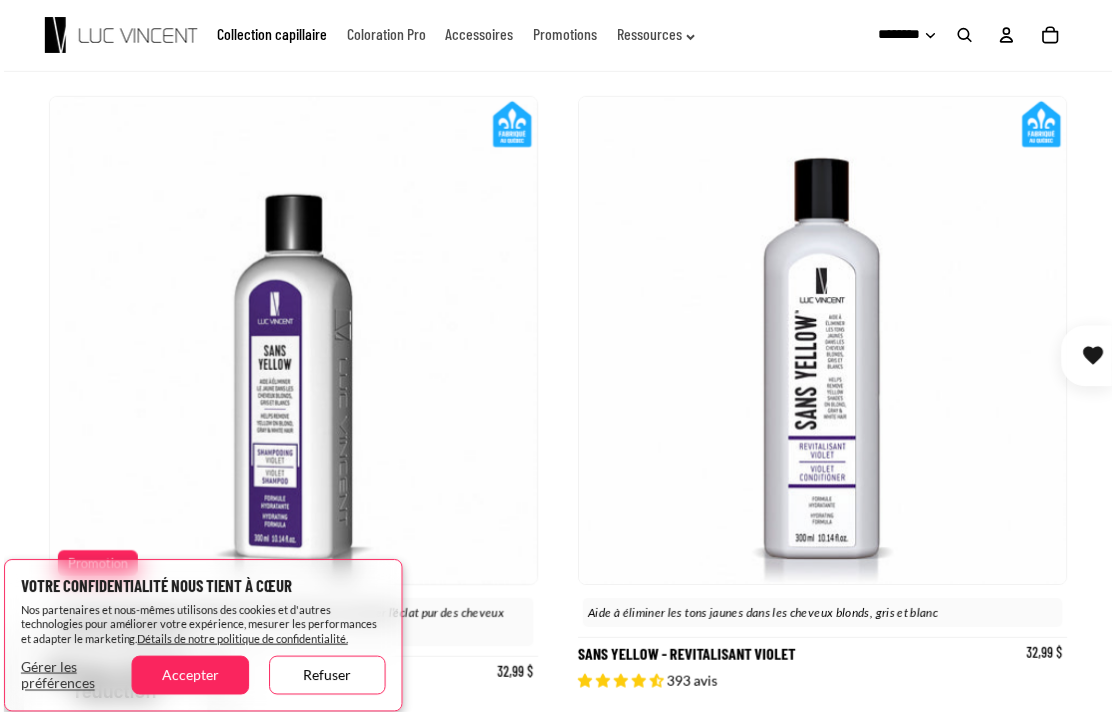 scroll, scrollTop: 6093, scrollLeft: 0, axis: vertical 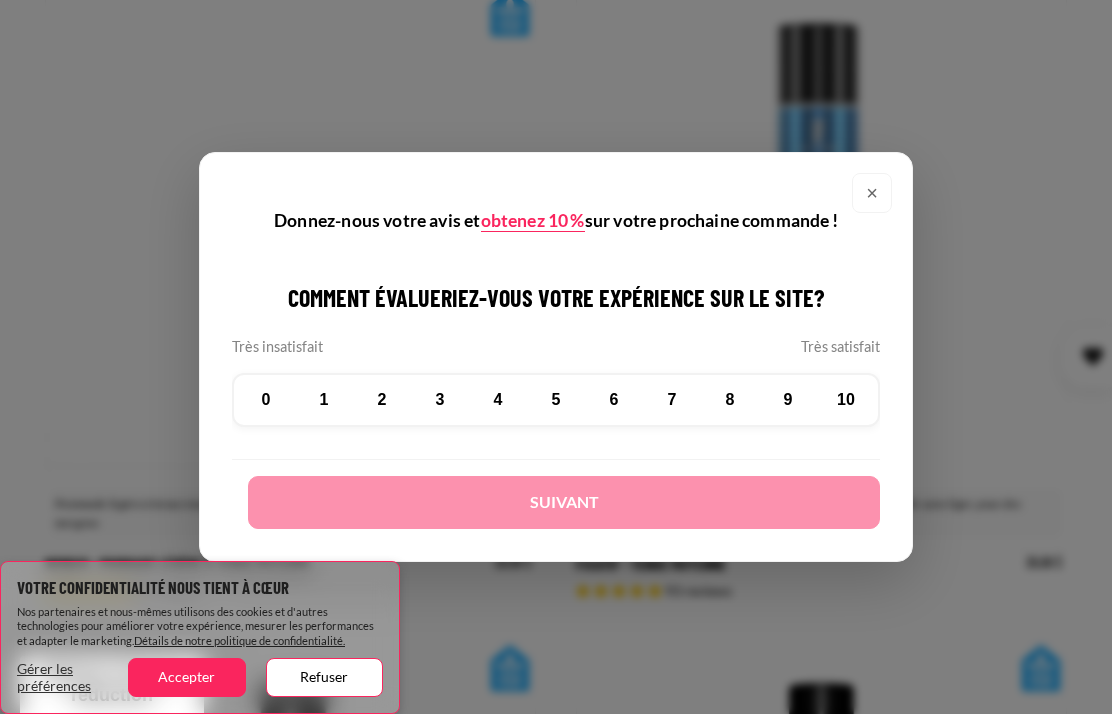 click on "×" at bounding box center [872, 193] 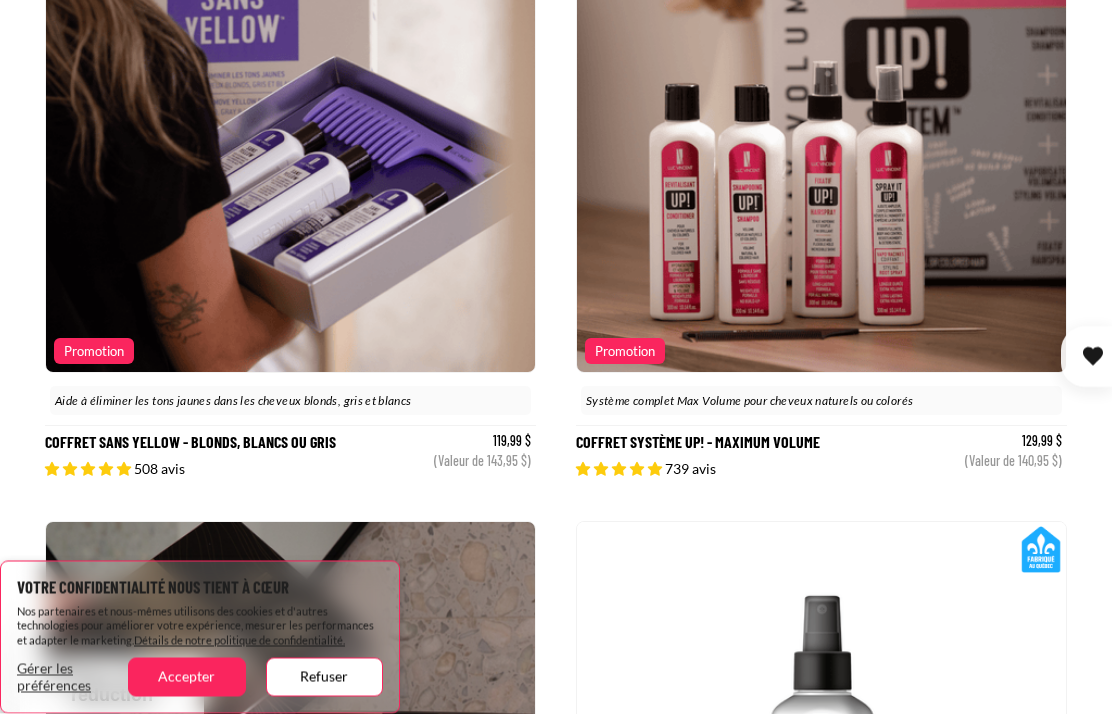 scroll, scrollTop: 450, scrollLeft: 0, axis: vertical 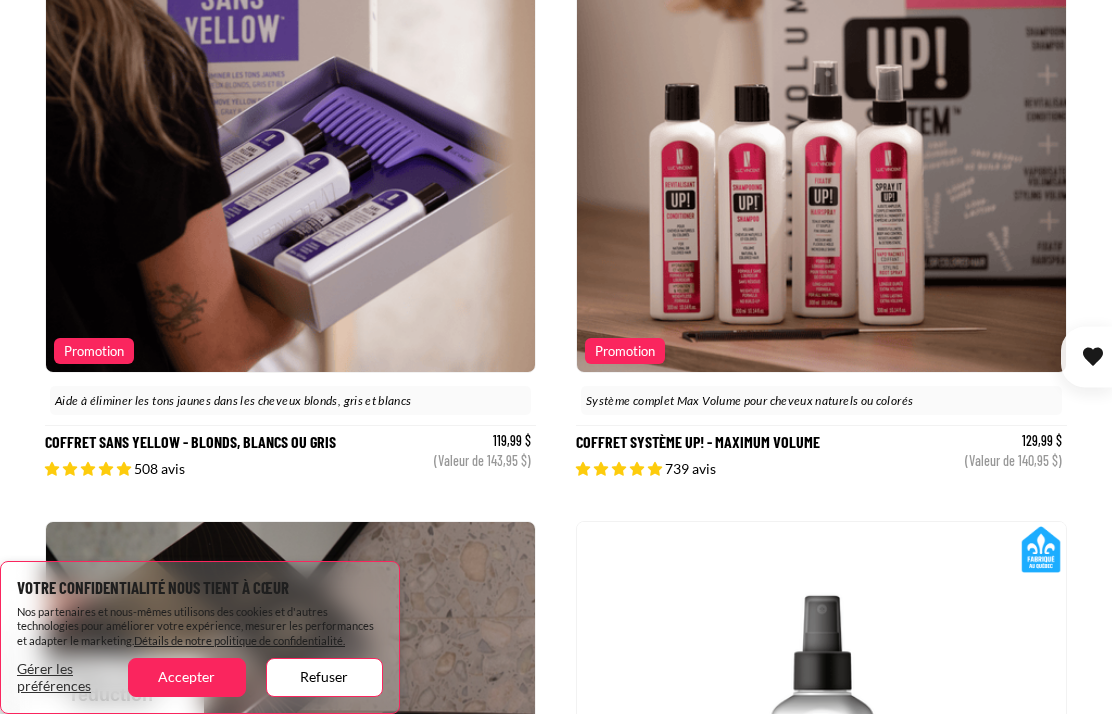 click on "Coffret Sans Yellow - Blonds, blancs ou gris" at bounding box center [290, 181] 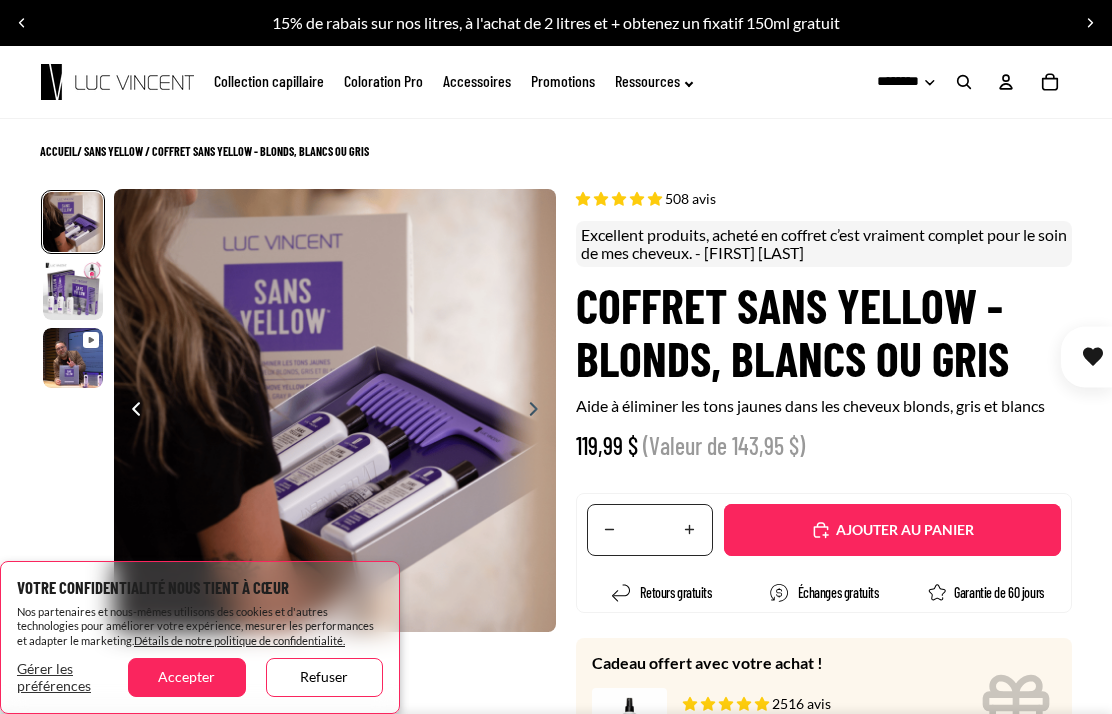 scroll, scrollTop: 0, scrollLeft: 0, axis: both 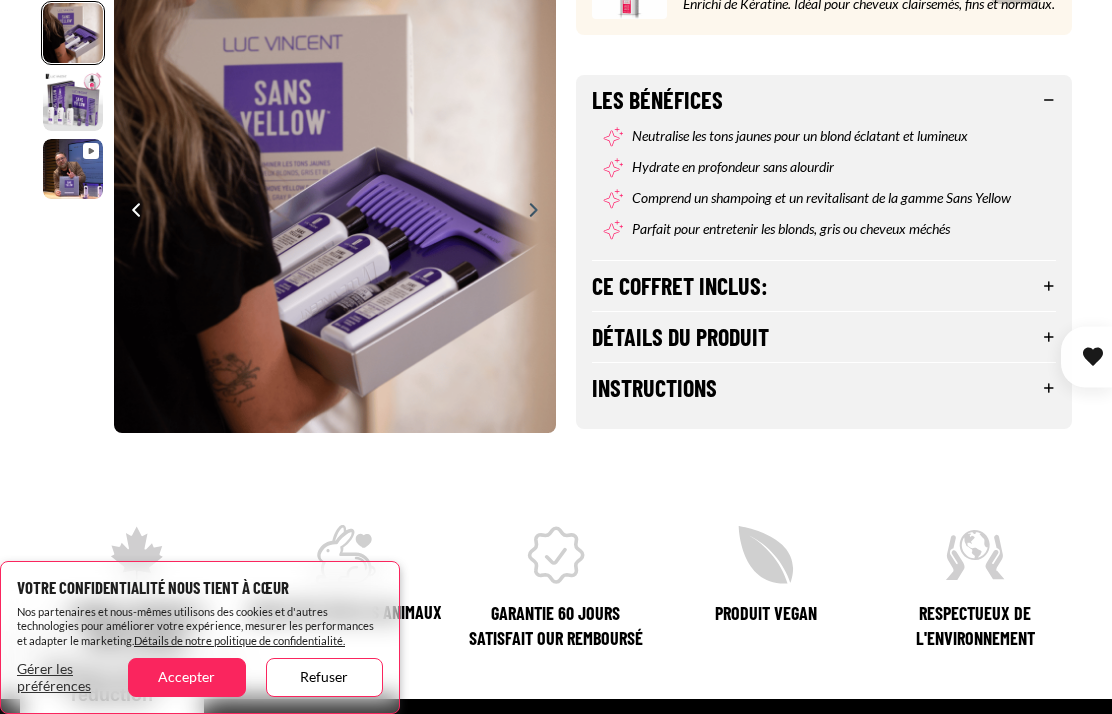 click on "Ce coffret inclus:" at bounding box center [824, 286] 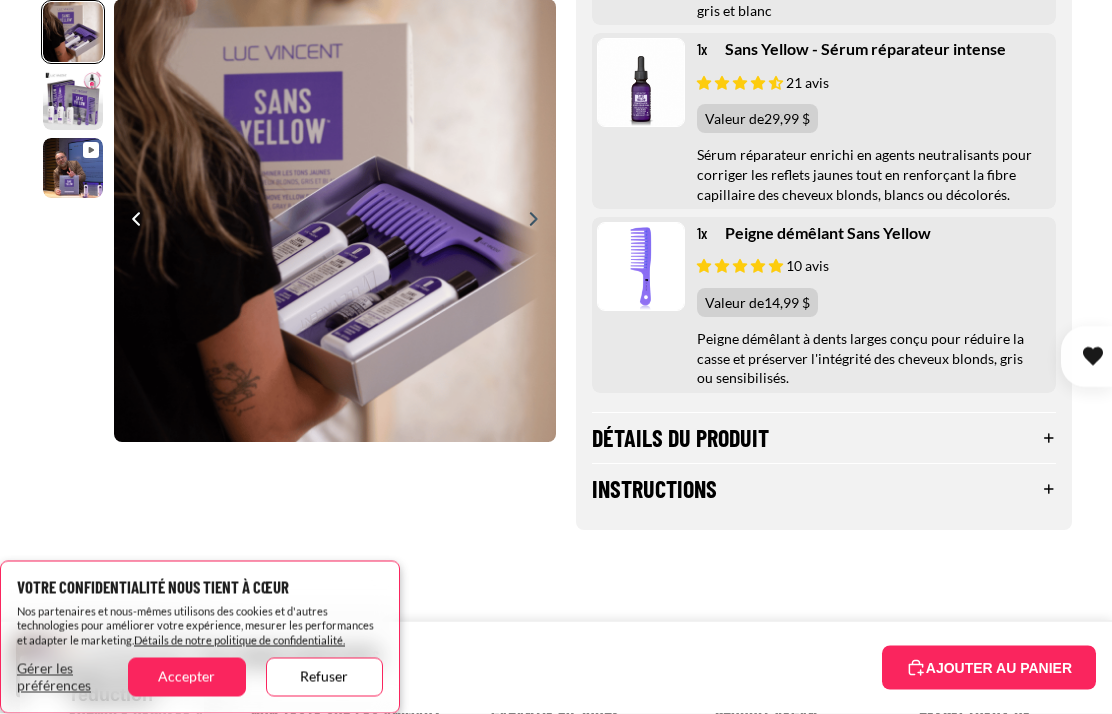 scroll, scrollTop: 1350, scrollLeft: 0, axis: vertical 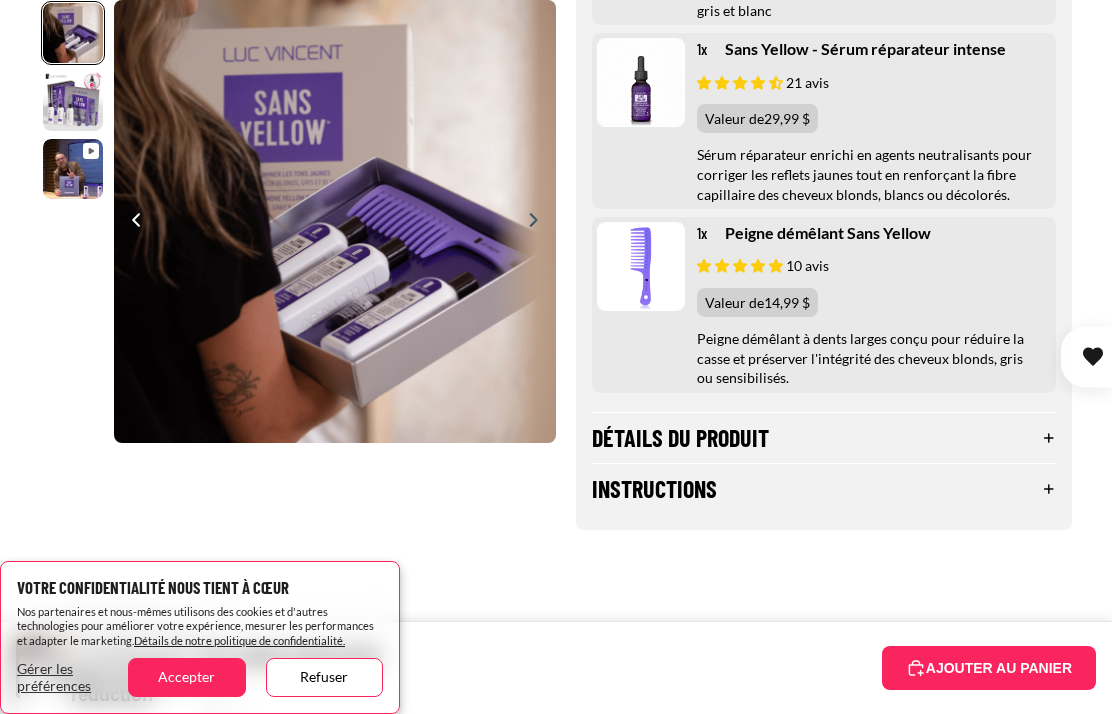 click on "Détails du produit" at bounding box center (824, 438) 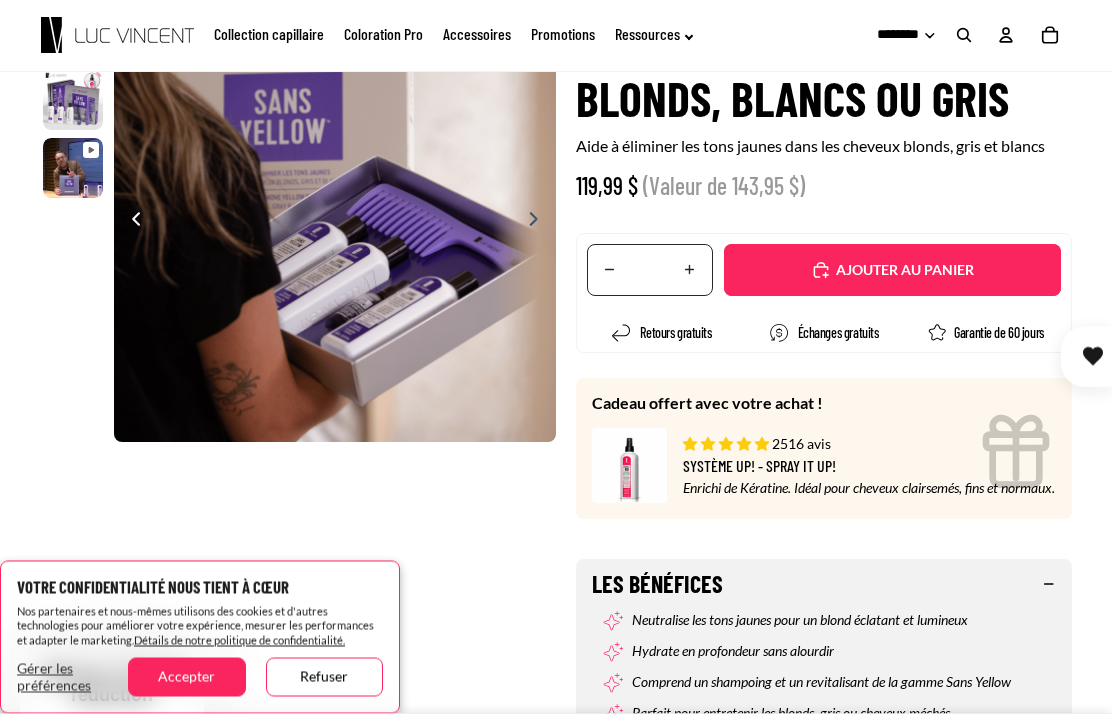 scroll, scrollTop: 260, scrollLeft: 0, axis: vertical 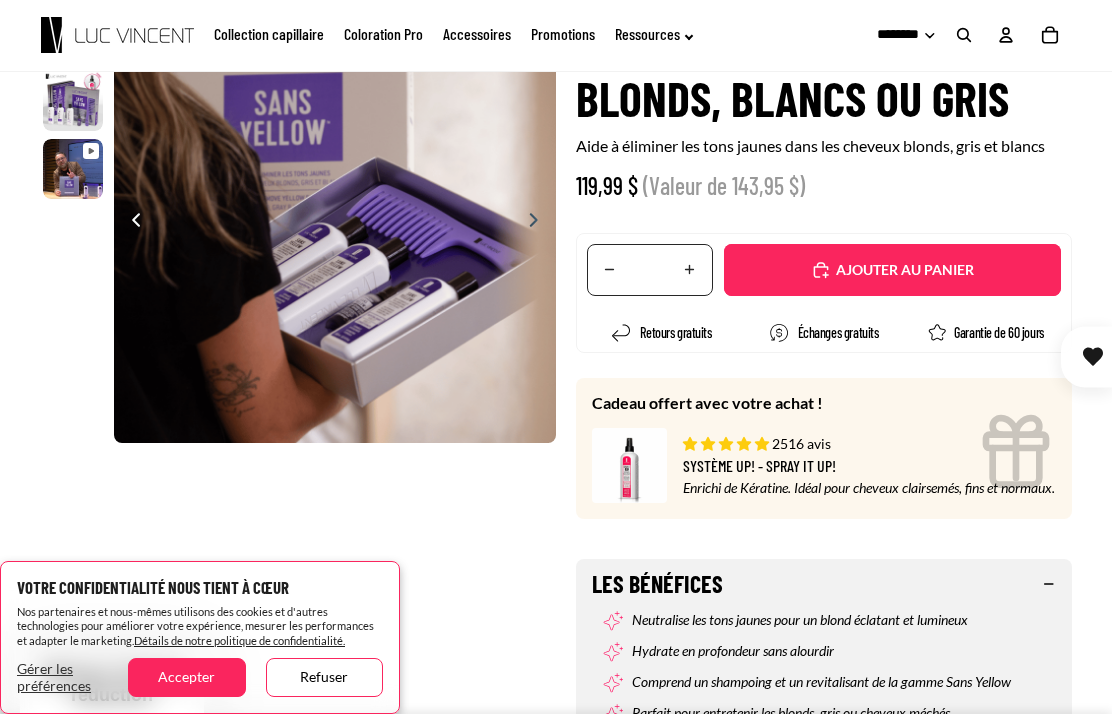 click on "Ajouté" at bounding box center [892, 270] 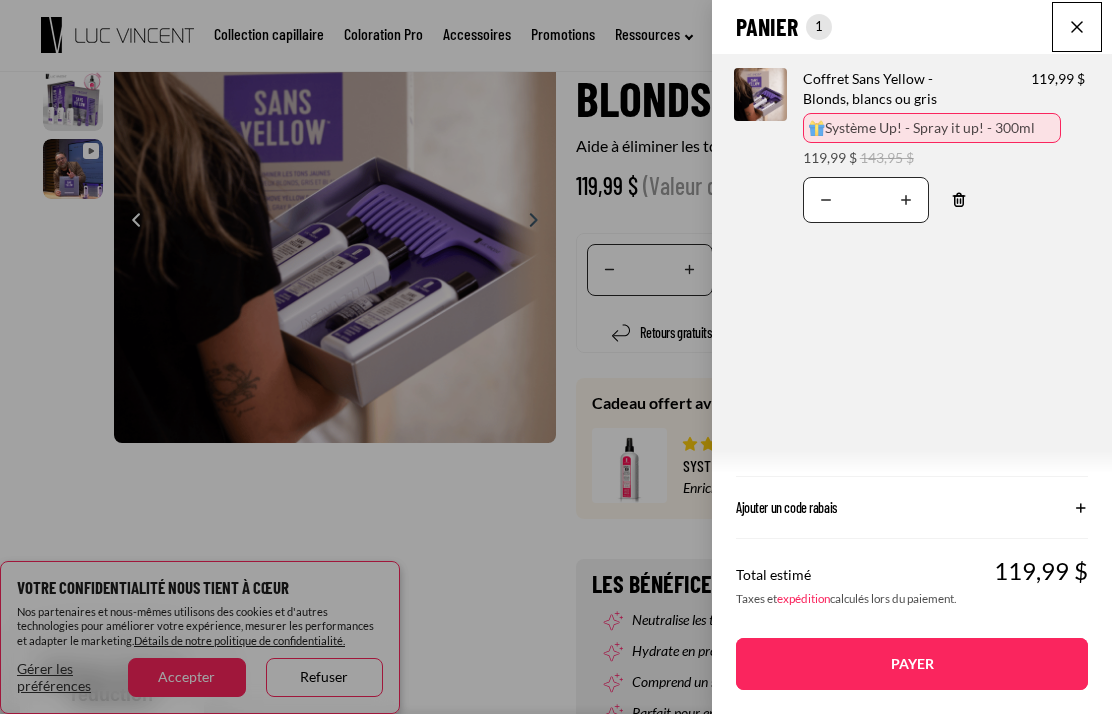 click on "expédition" 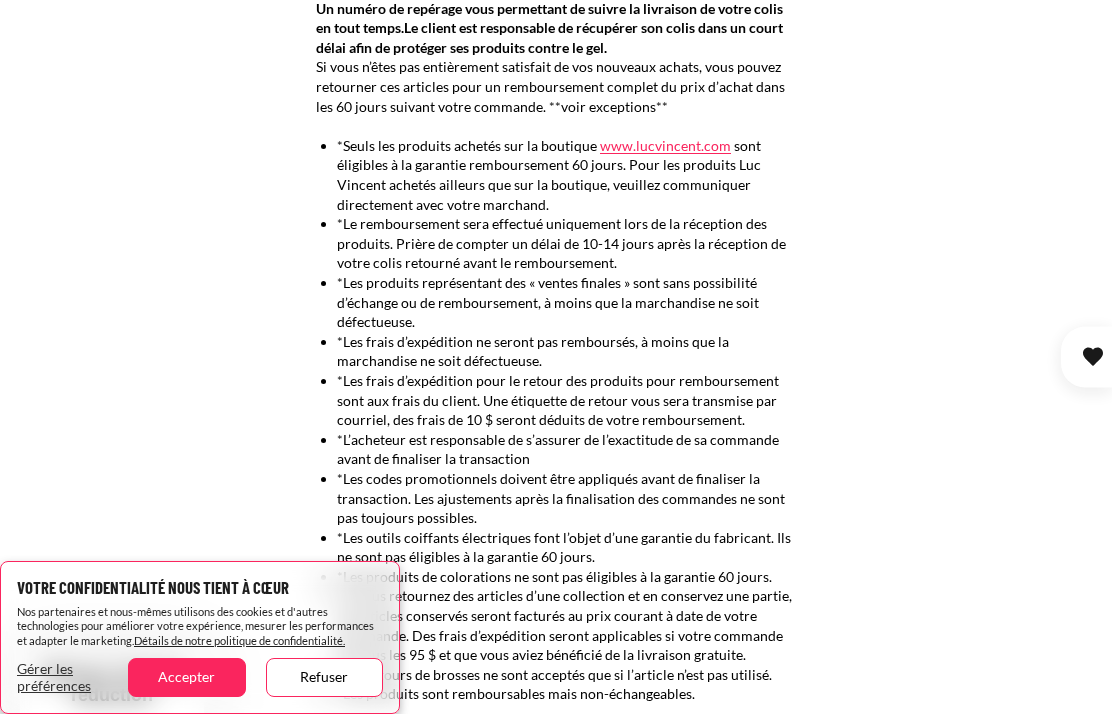 scroll, scrollTop: 545, scrollLeft: 0, axis: vertical 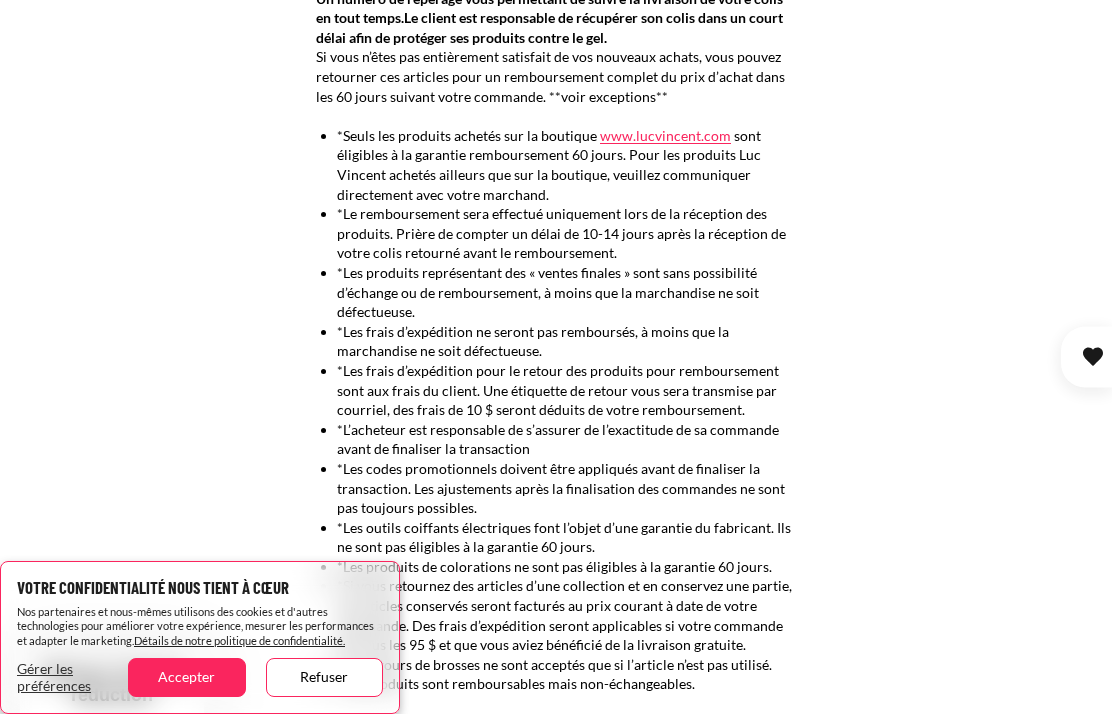 click on "Accepter" at bounding box center [186, 677] 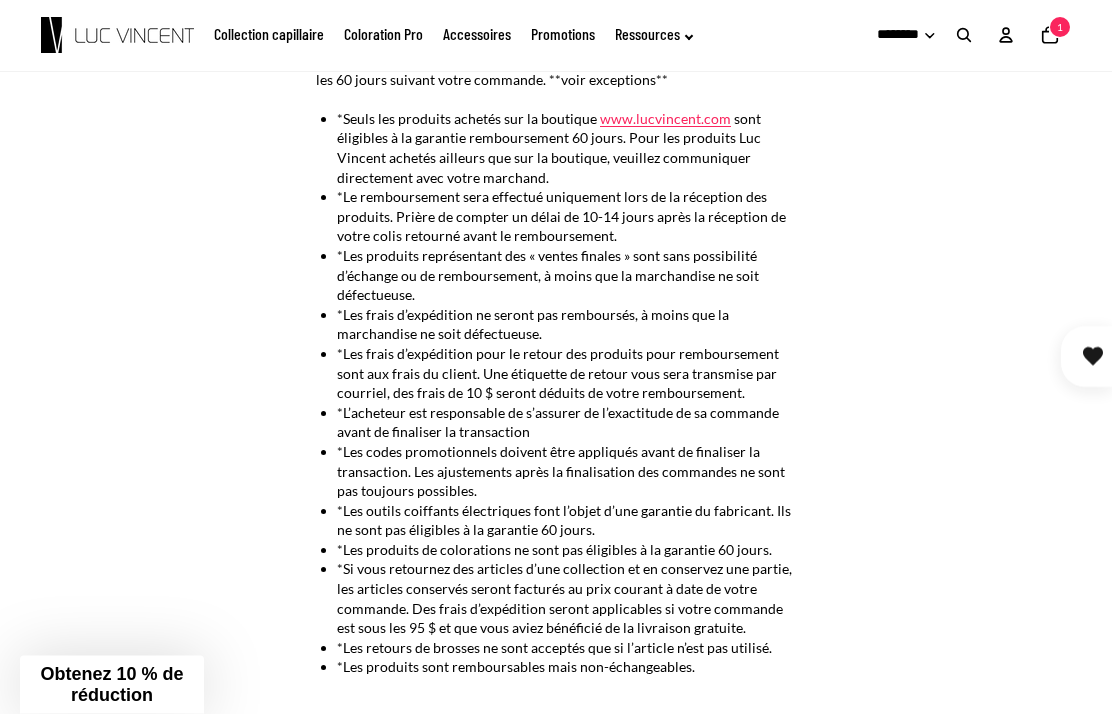 scroll, scrollTop: 0, scrollLeft: 0, axis: both 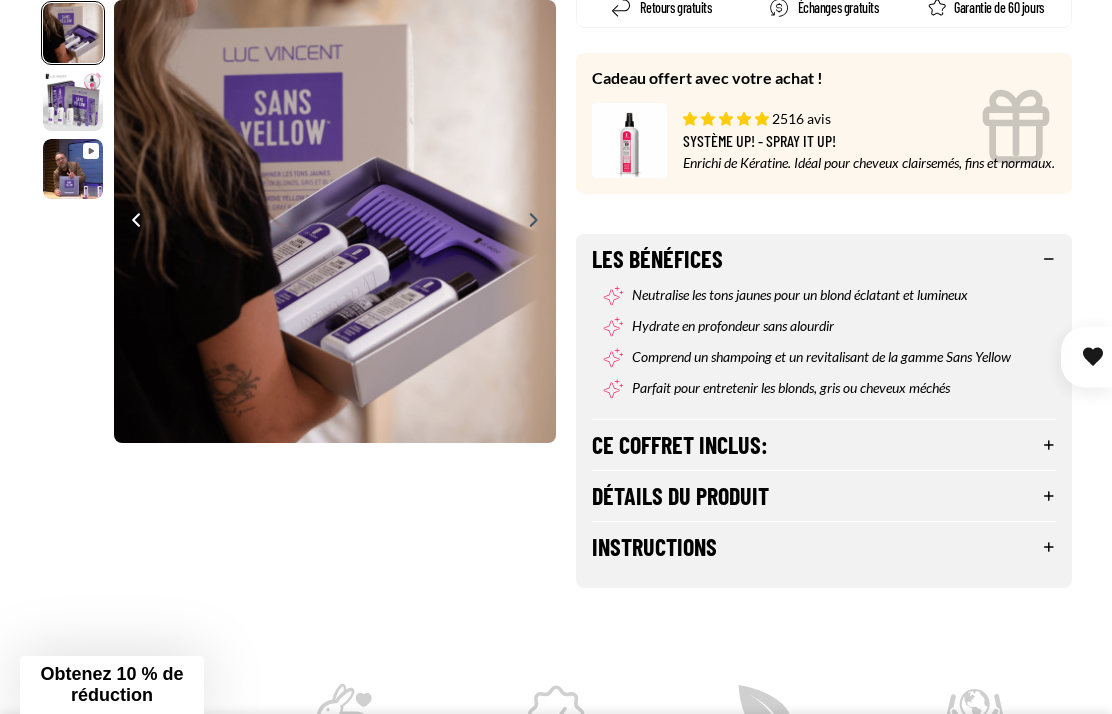 select on "**********" 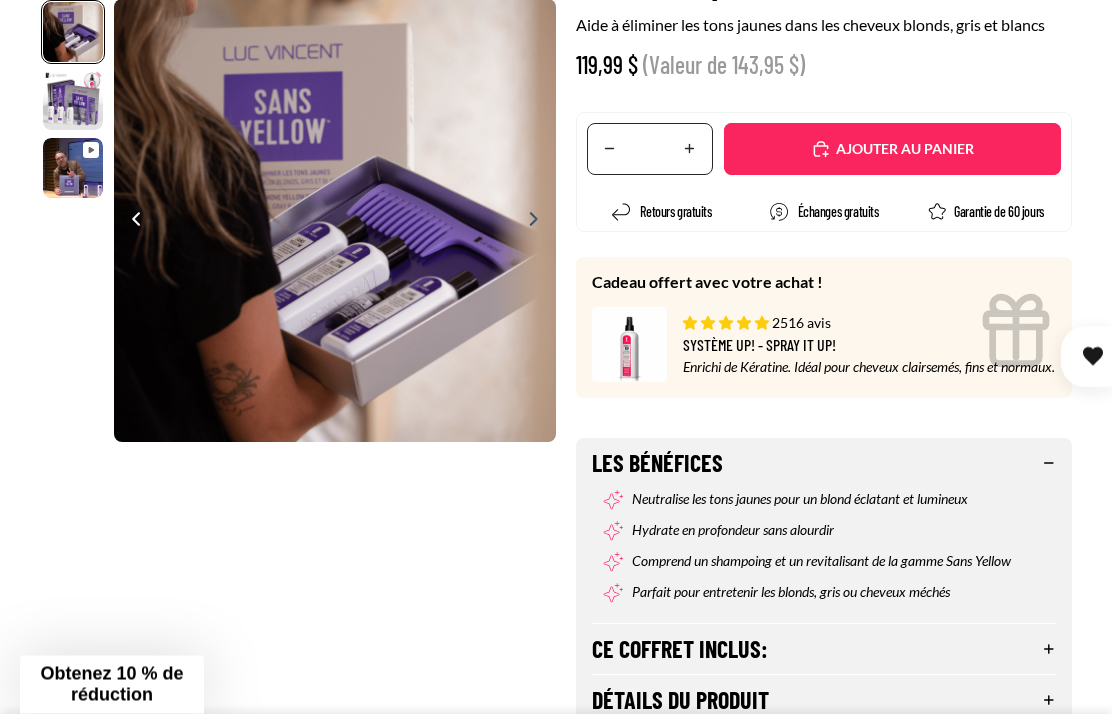 scroll, scrollTop: 0, scrollLeft: 0, axis: both 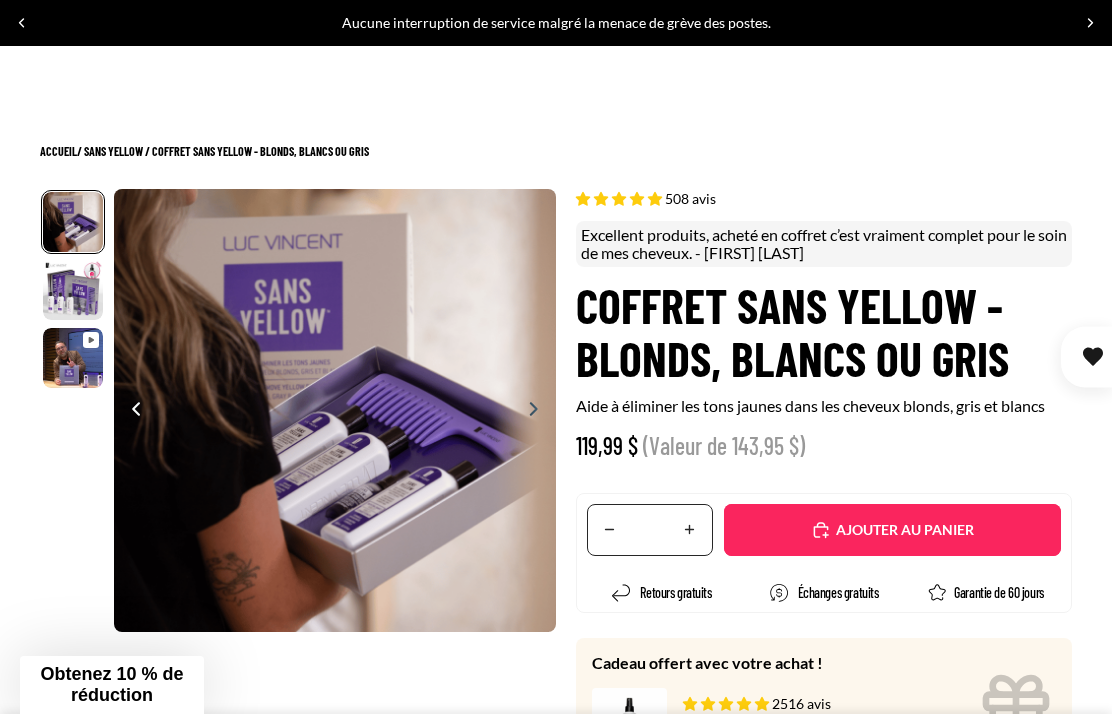 click 